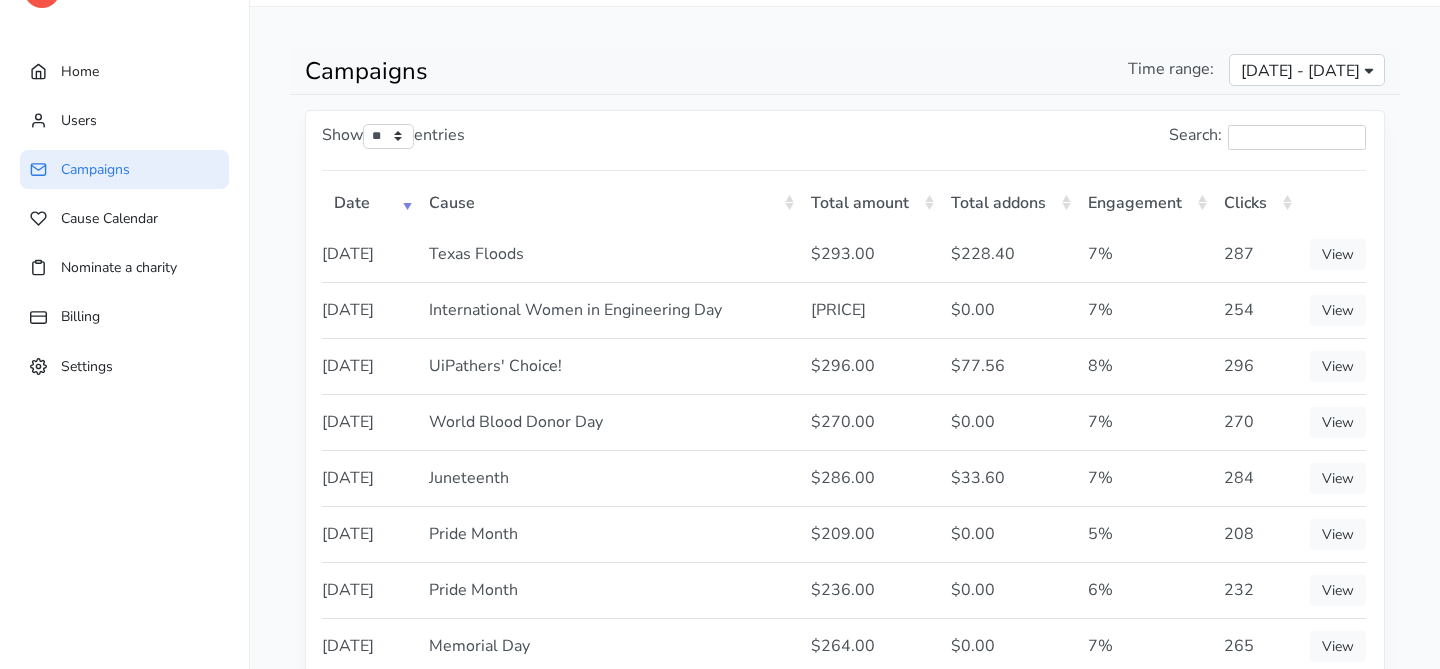 scroll, scrollTop: 52, scrollLeft: 0, axis: vertical 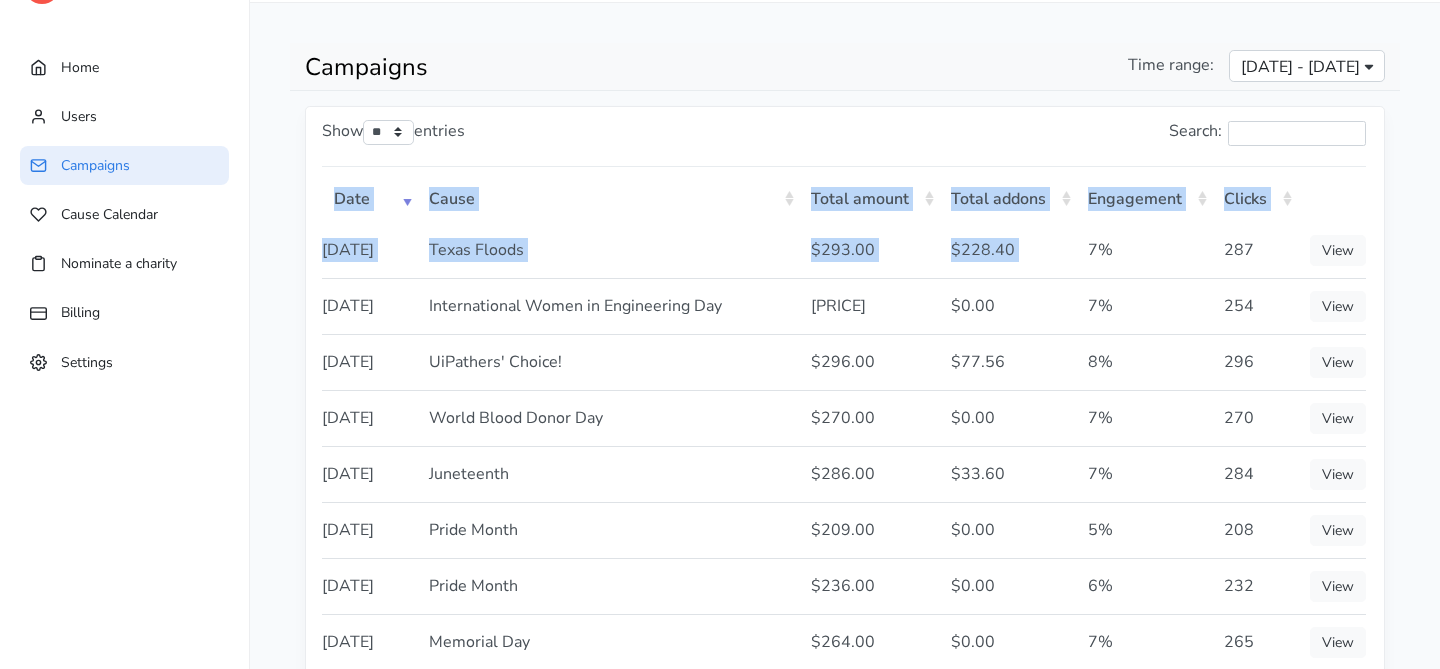 drag, startPoint x: 316, startPoint y: 243, endPoint x: 1078, endPoint y: 243, distance: 762 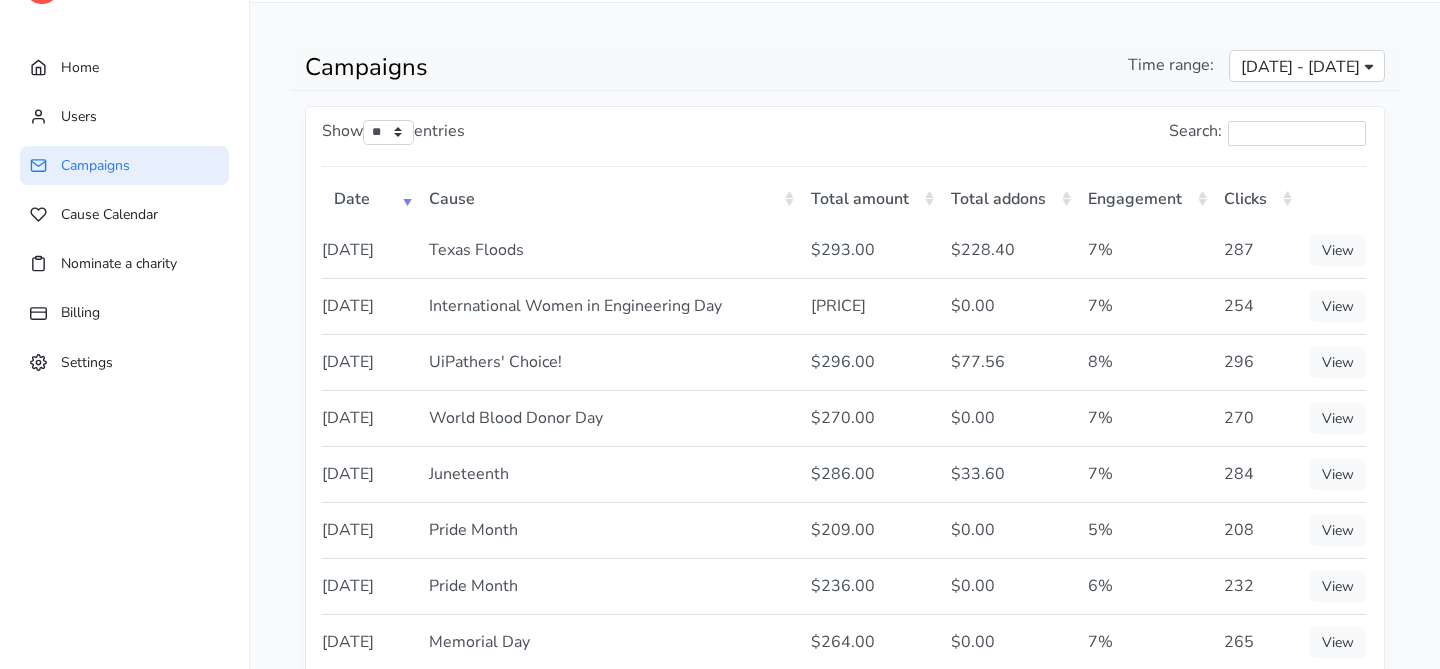 click on "287" at bounding box center [1254, 250] 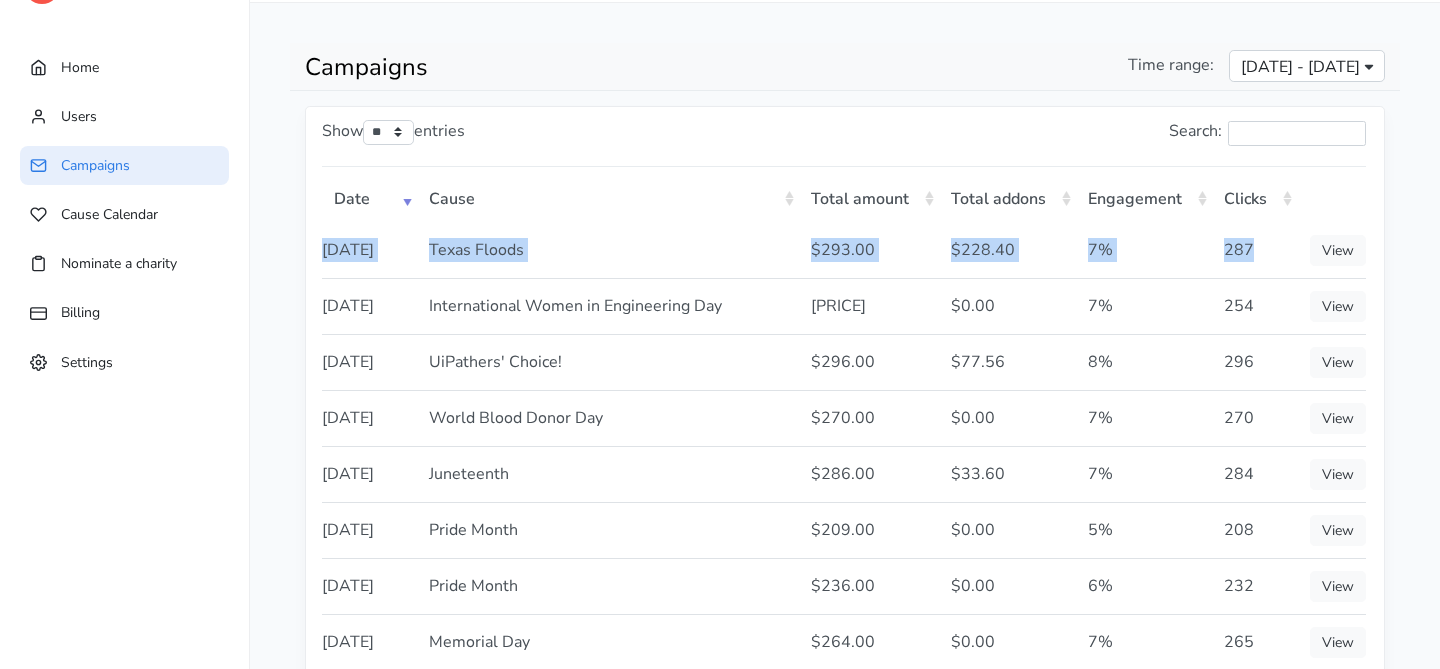 drag, startPoint x: 1251, startPoint y: 265, endPoint x: 324, endPoint y: 255, distance: 927.05396 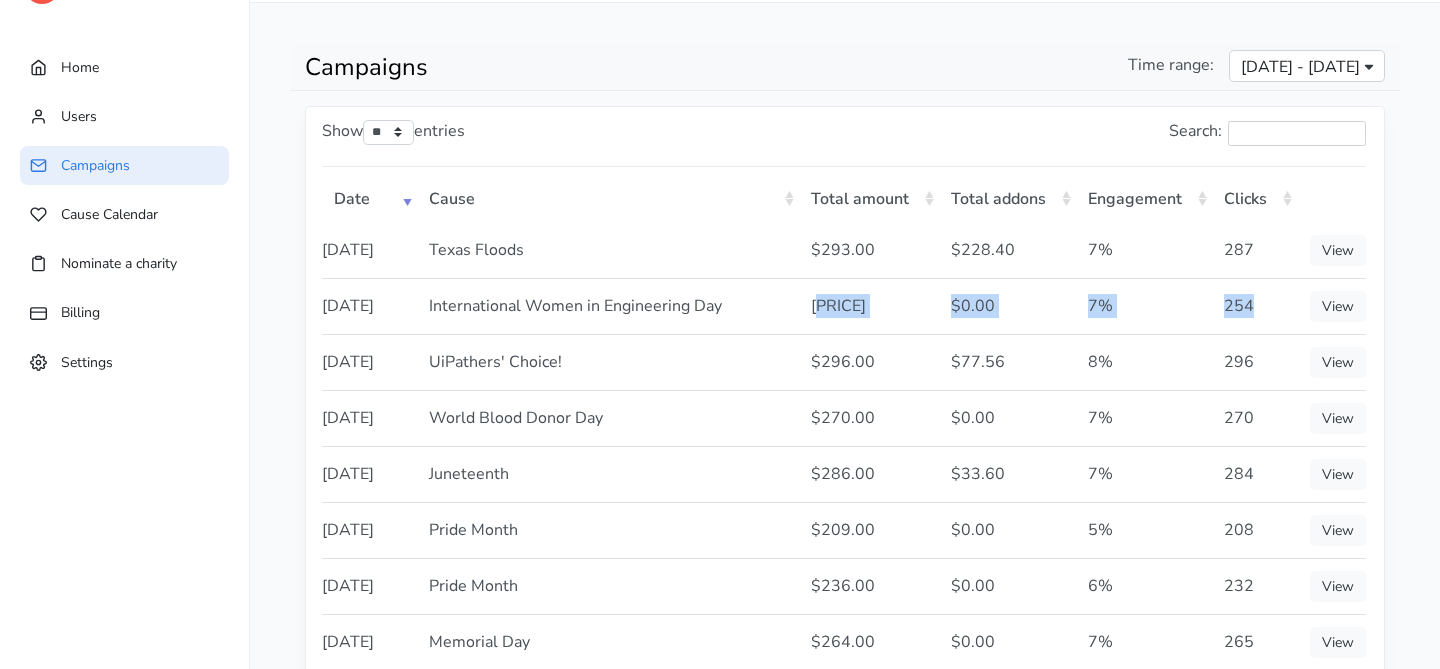 drag, startPoint x: 1268, startPoint y: 334, endPoint x: 819, endPoint y: 338, distance: 449.01782 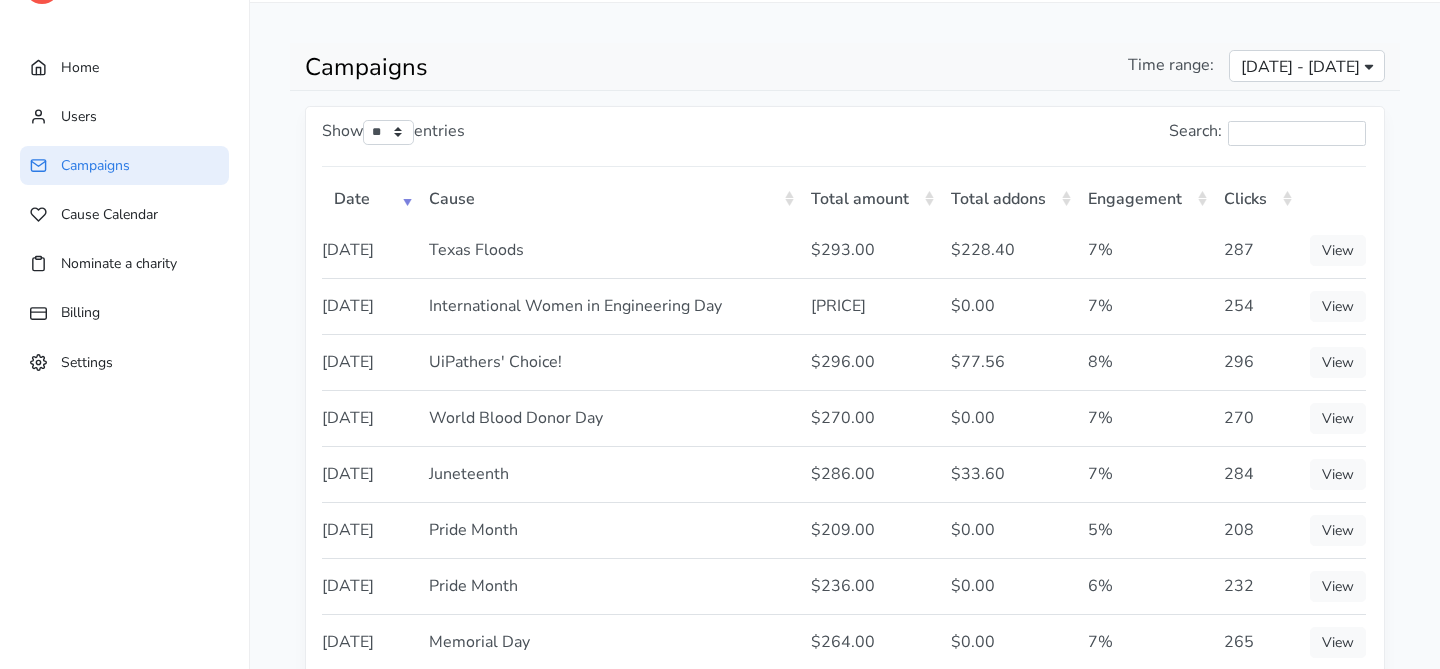click on "7%" at bounding box center (1144, 250) 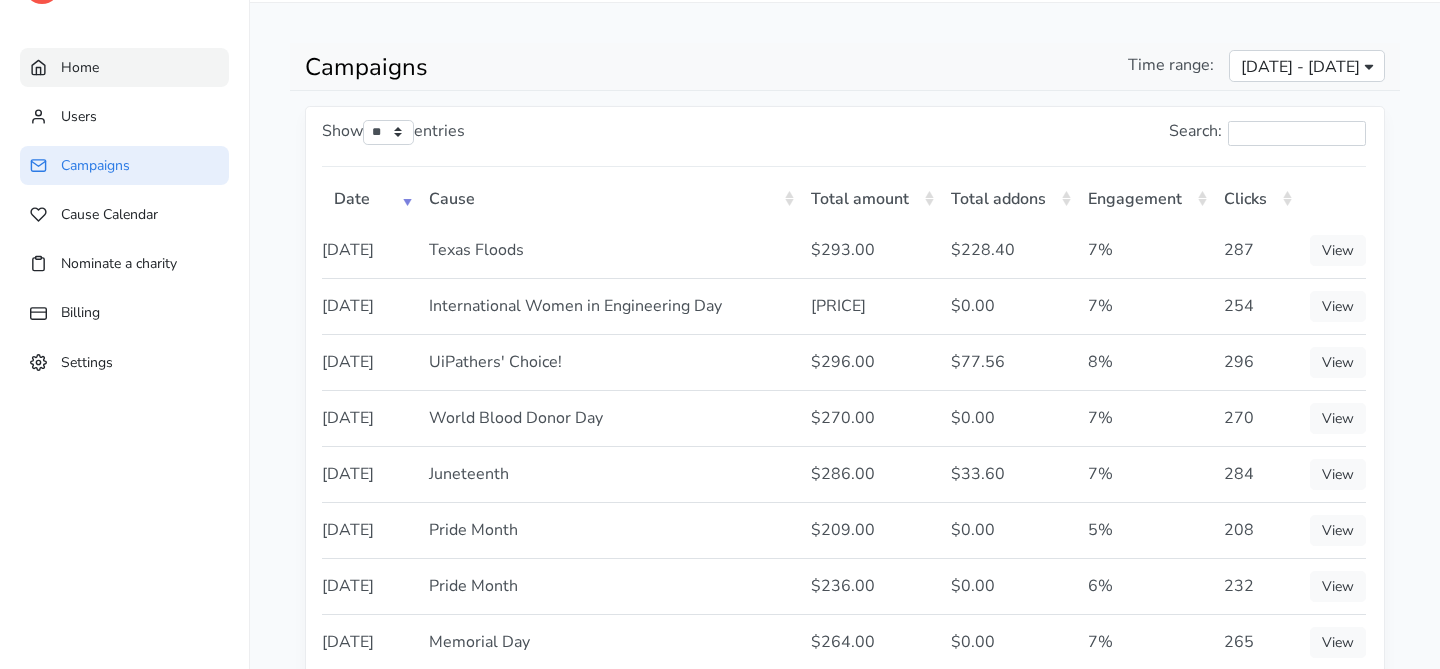 click on "Home" at bounding box center [124, 67] 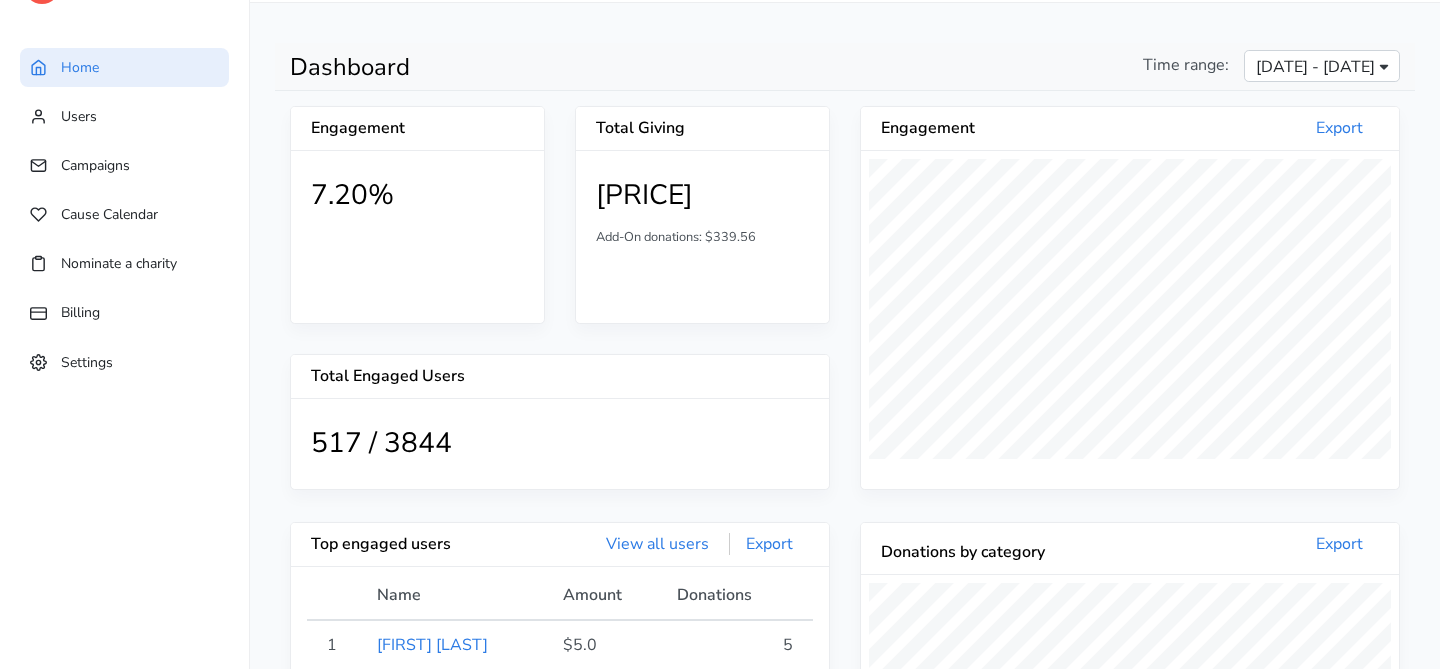 scroll, scrollTop: 0, scrollLeft: 0, axis: both 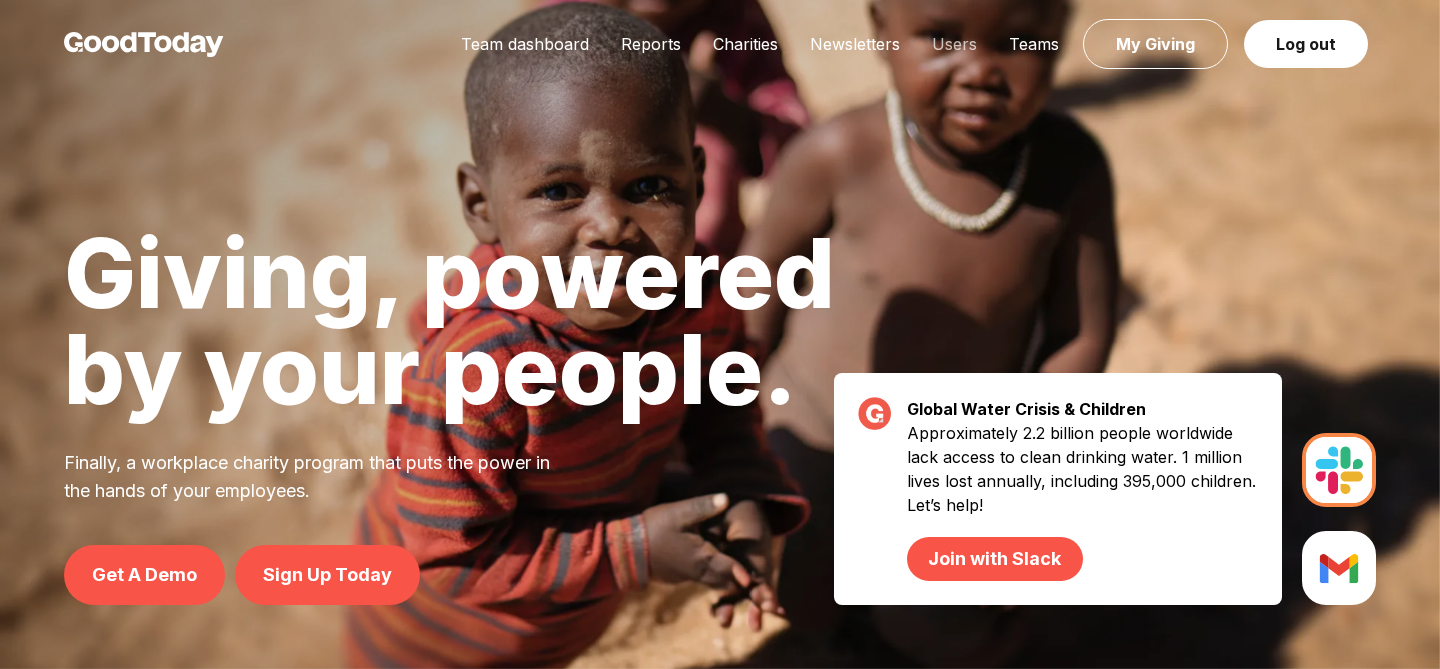 click on "Users" at bounding box center [954, 44] 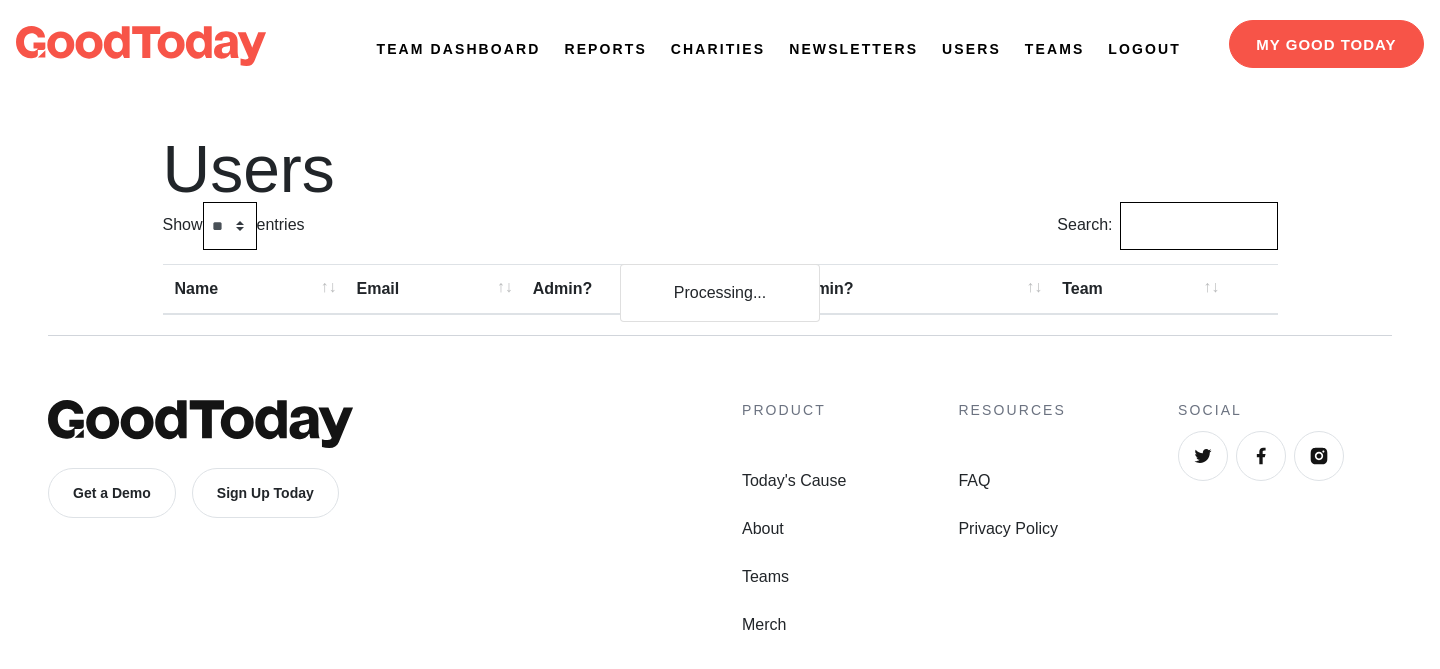 scroll, scrollTop: 0, scrollLeft: 0, axis: both 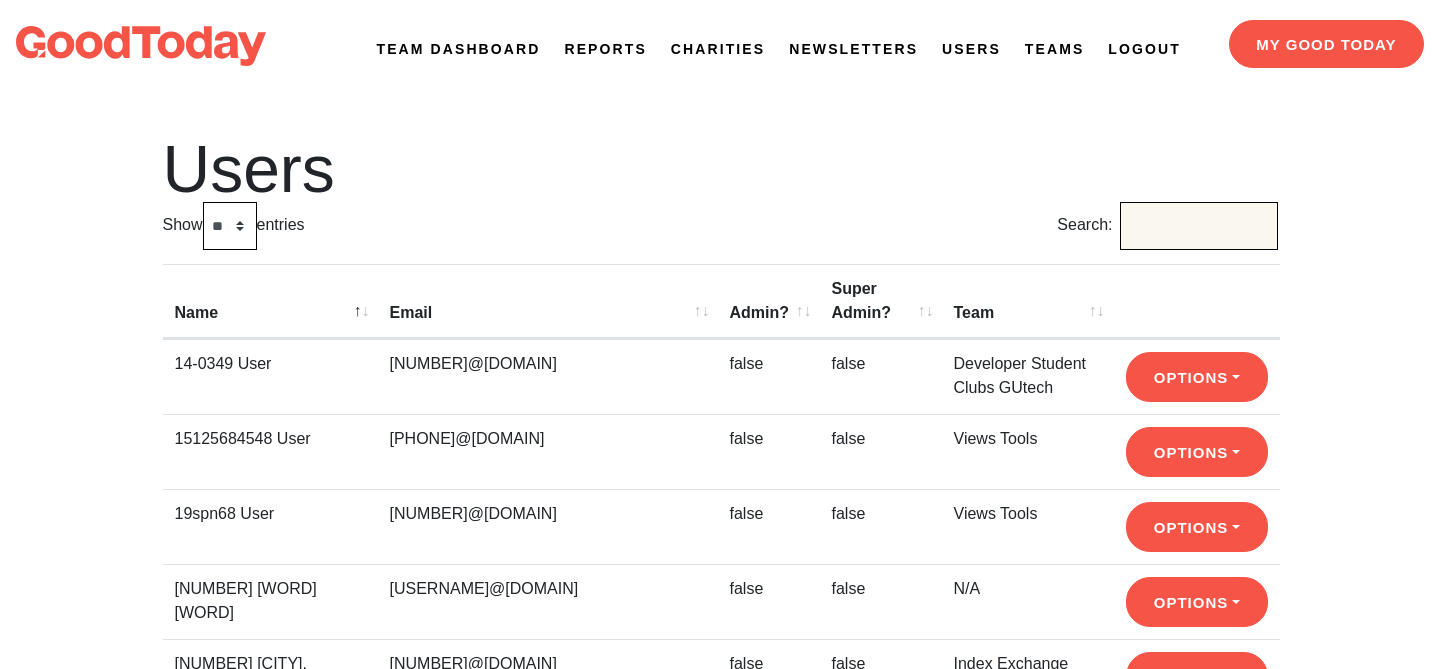 click on "Search:" at bounding box center [1199, 226] 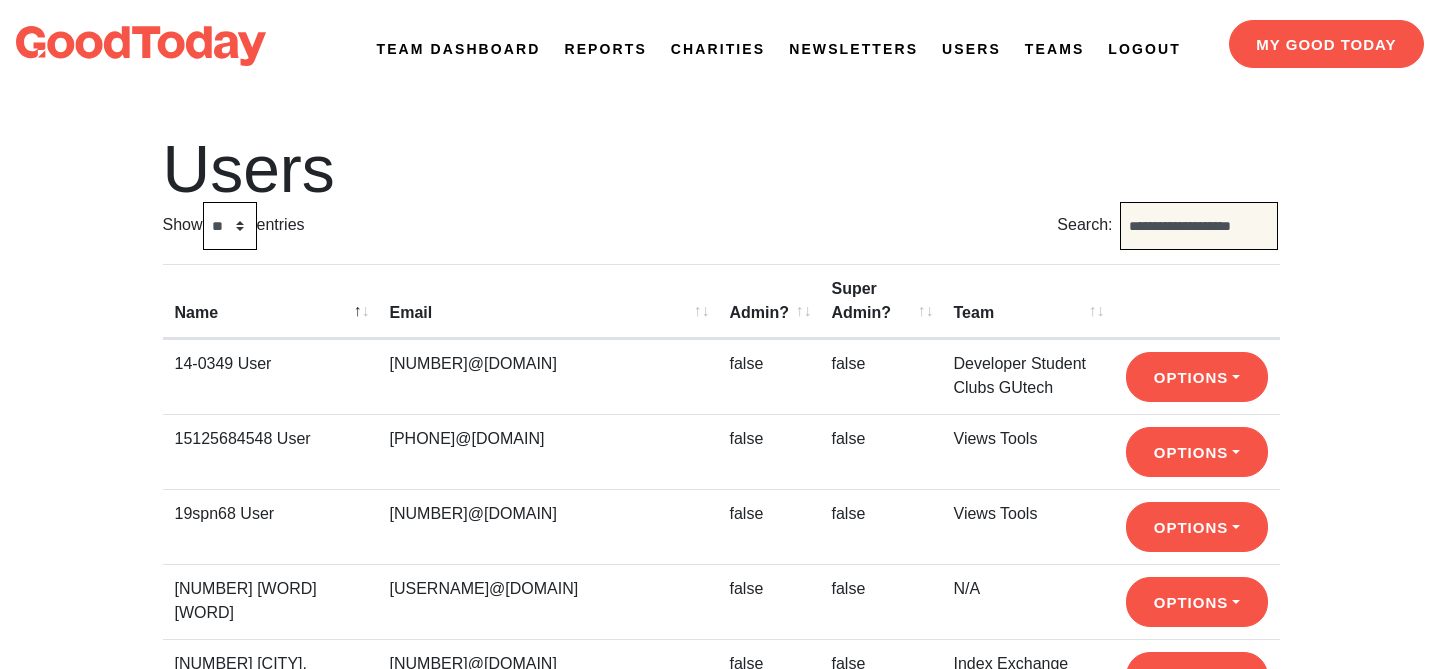 scroll, scrollTop: 0, scrollLeft: 19, axis: horizontal 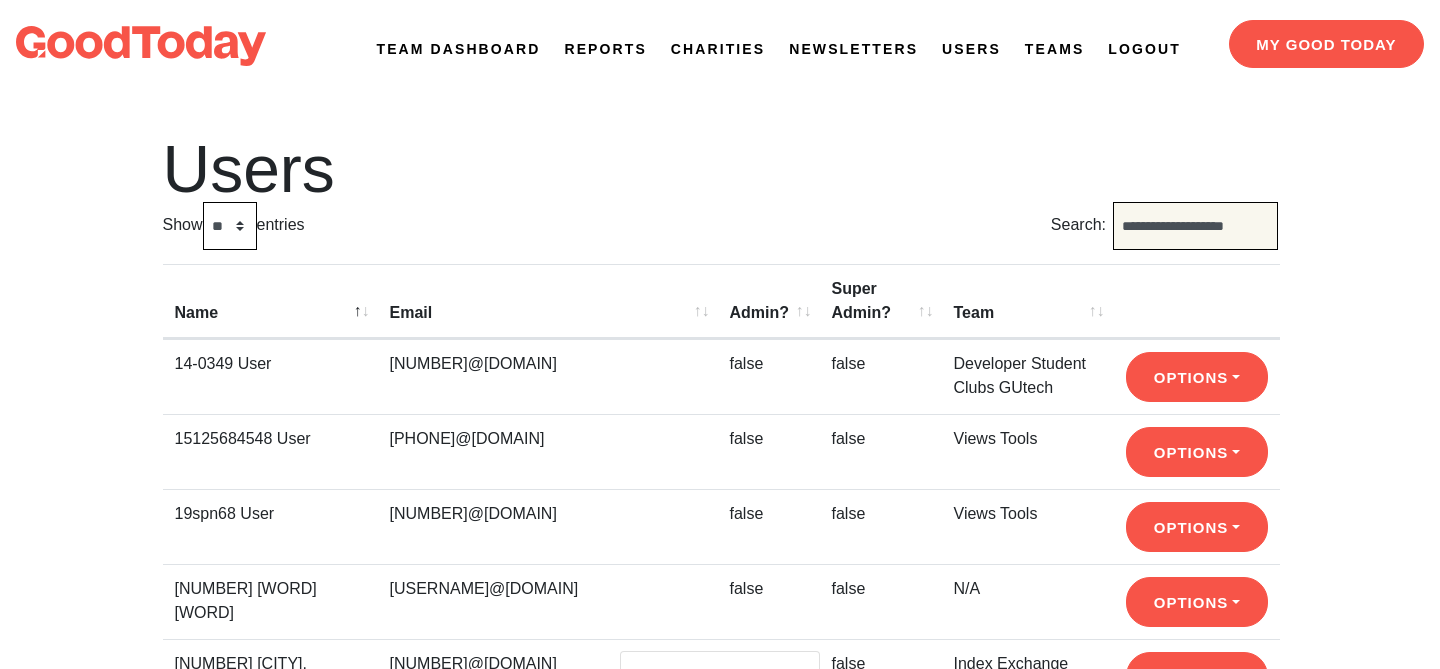 type on "**********" 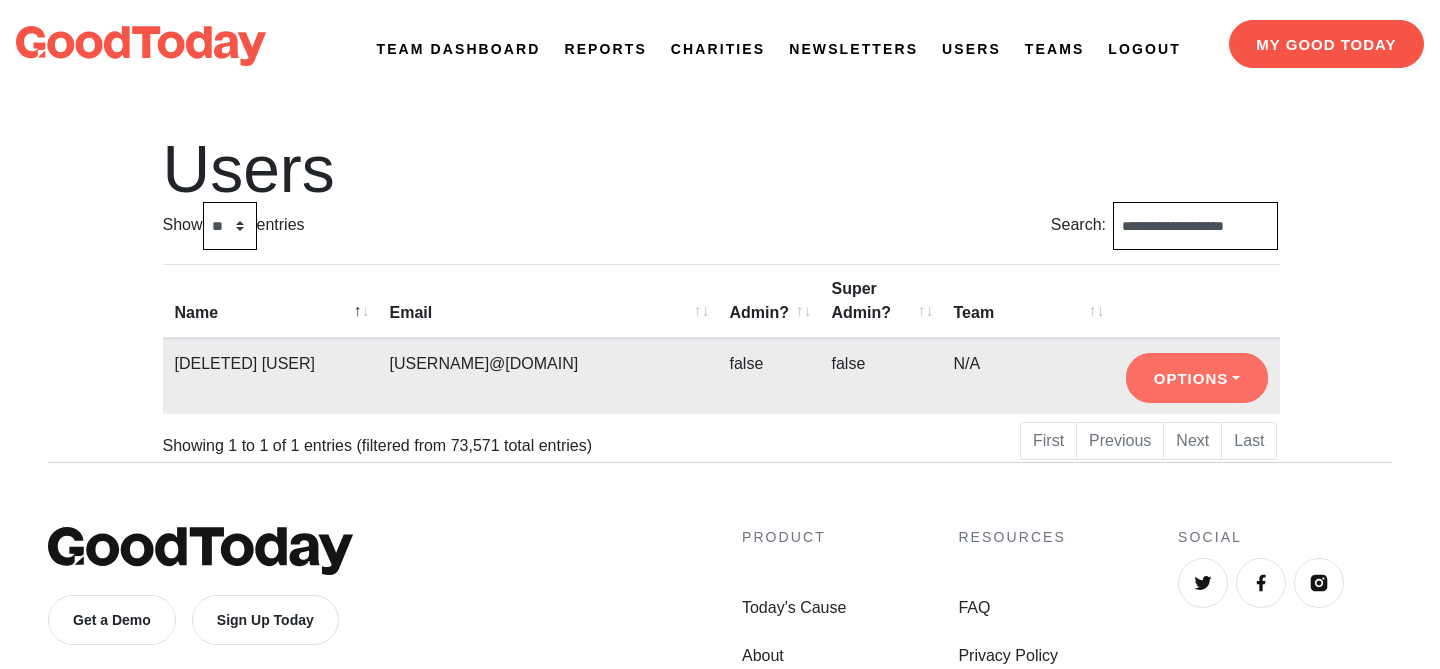 click on "Options" at bounding box center [1196, 378] 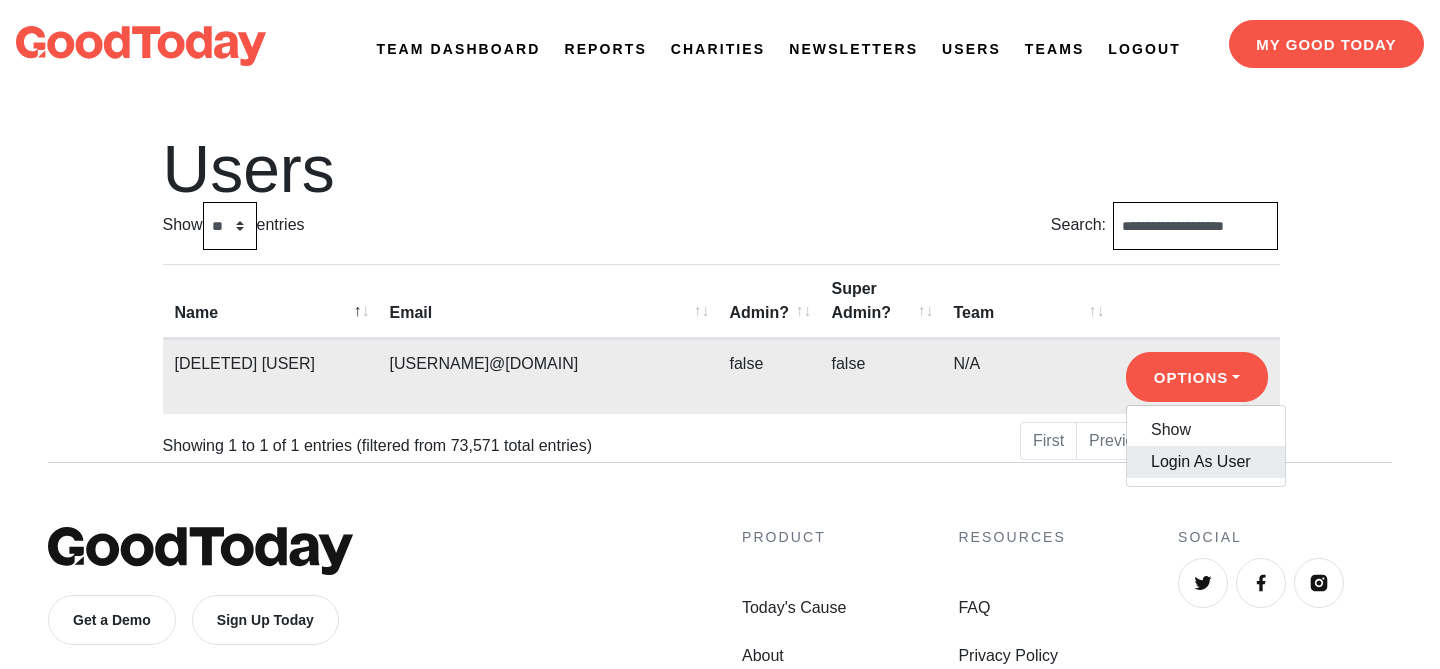 click on "Login As User" at bounding box center (1206, 462) 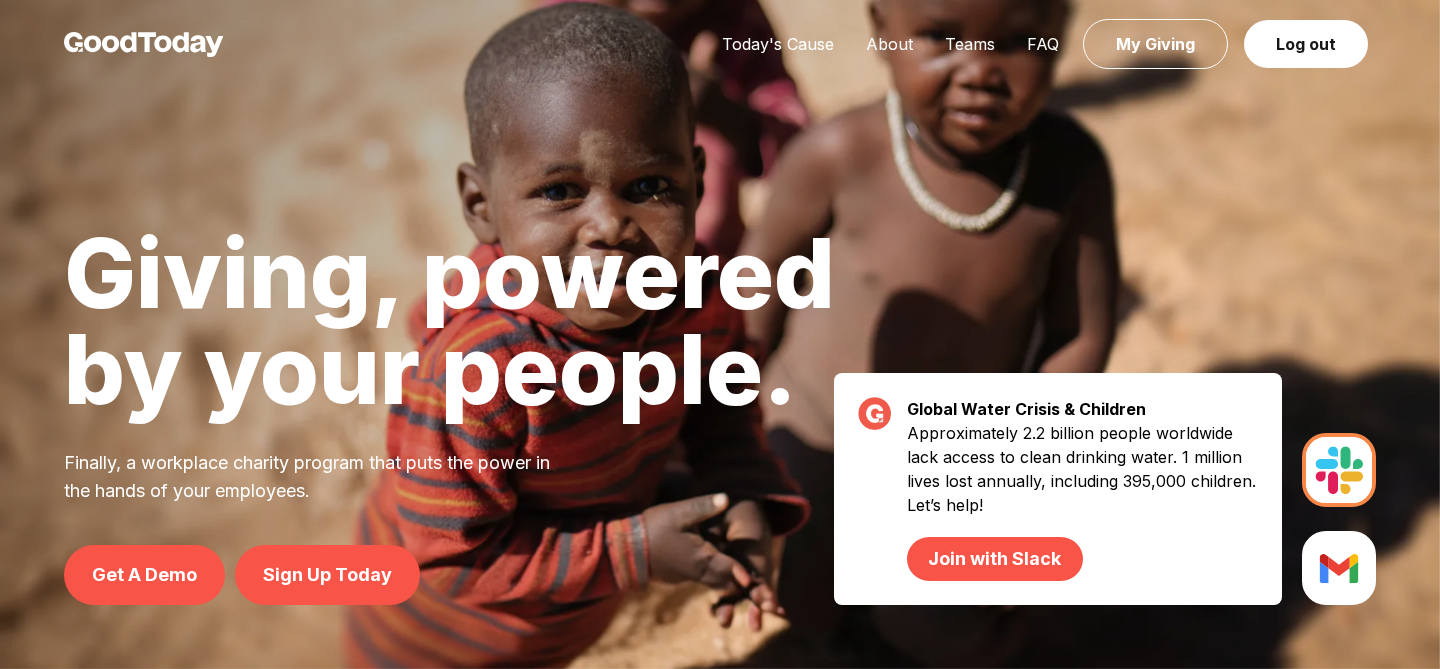 scroll, scrollTop: 0, scrollLeft: 0, axis: both 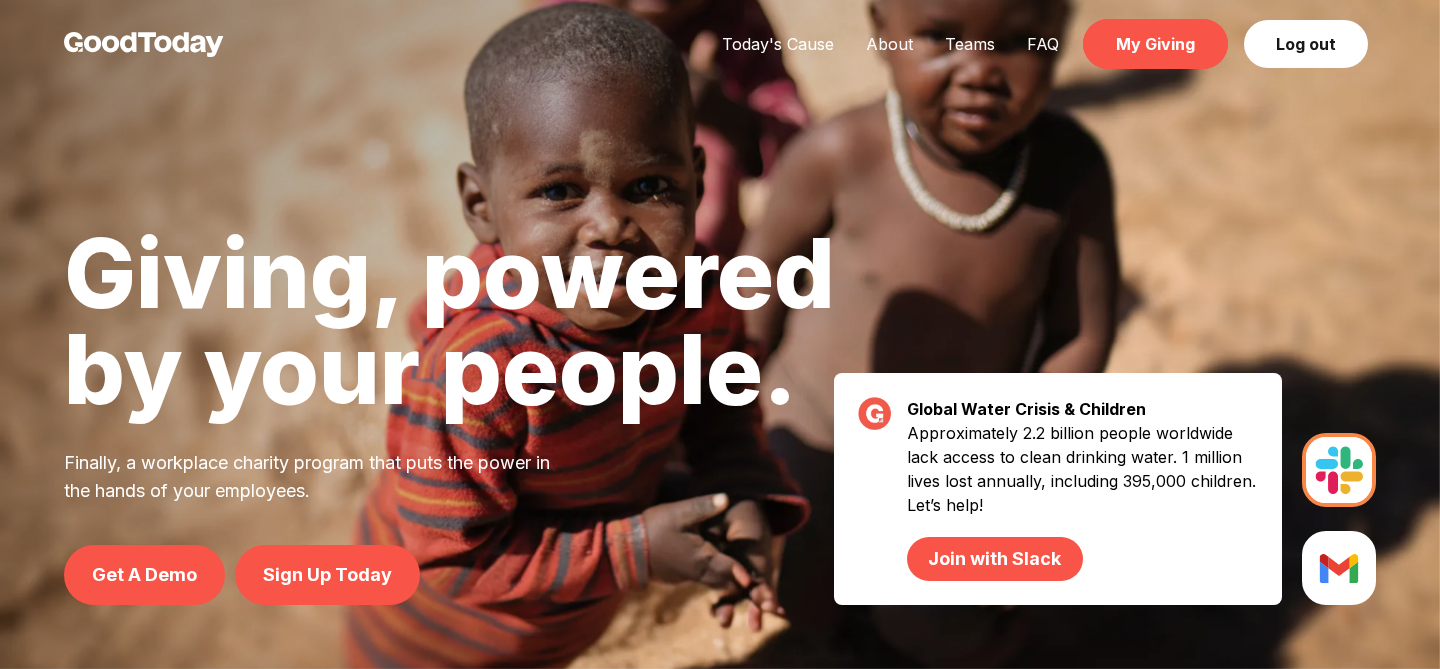 click on "My Giving" at bounding box center [1155, 44] 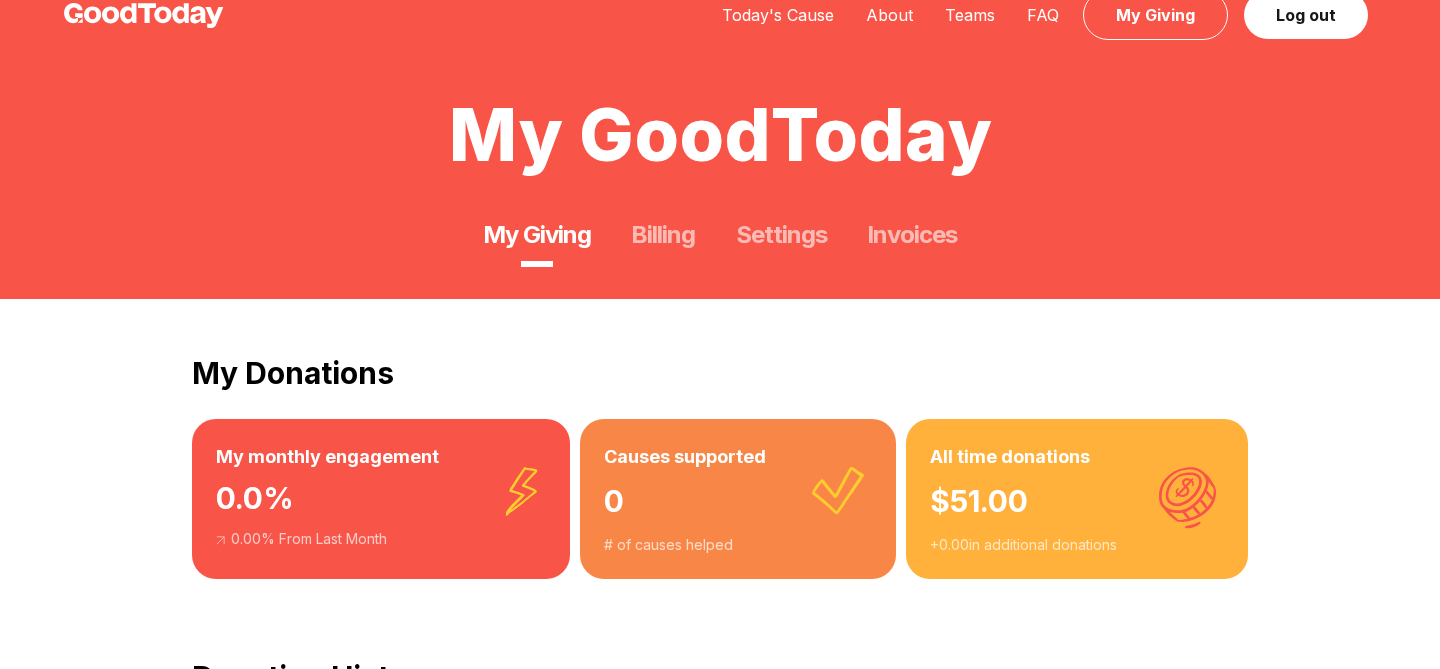 scroll, scrollTop: 0, scrollLeft: 0, axis: both 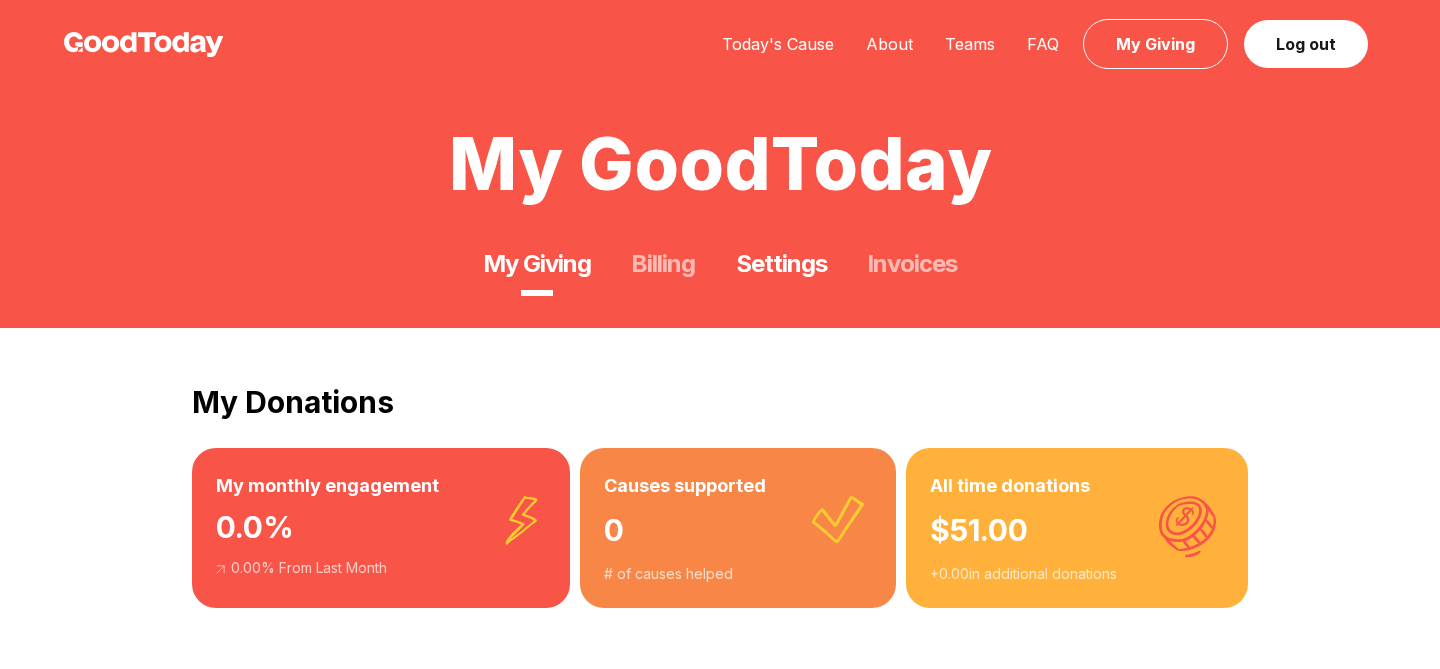 click on "Settings" at bounding box center [781, 264] 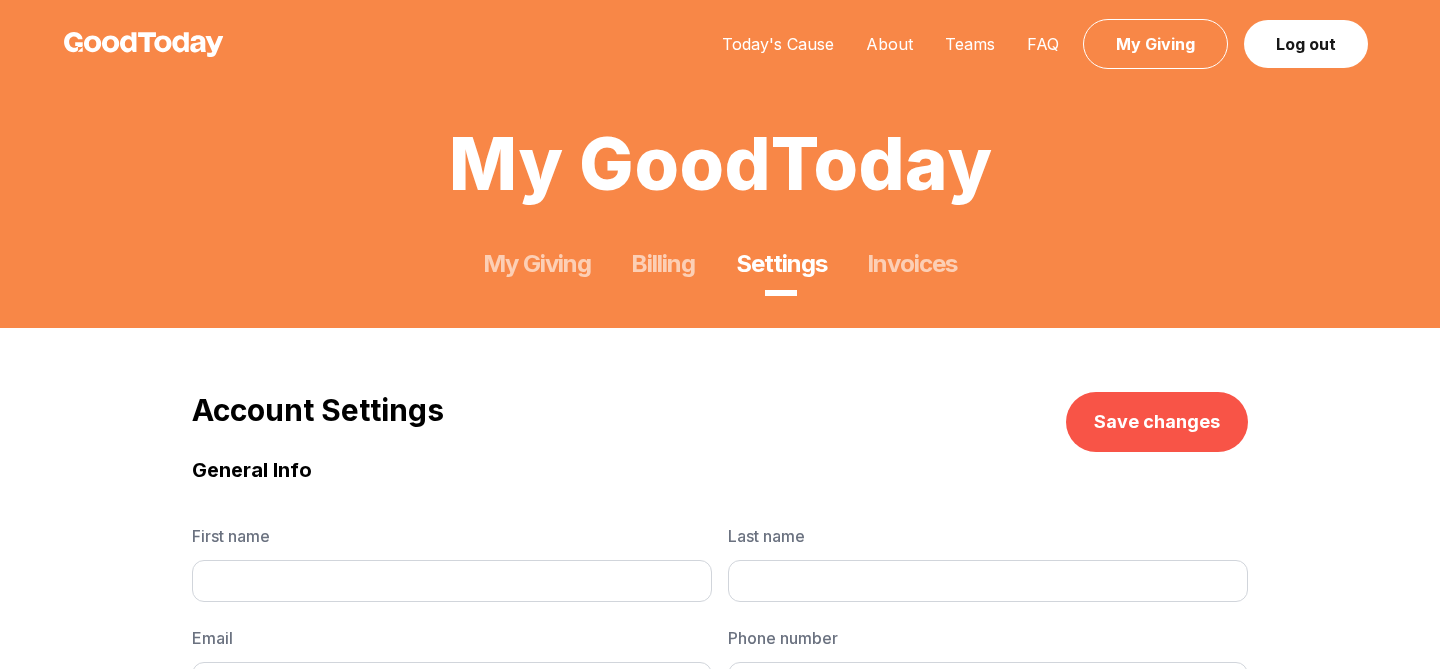 type on "*******" 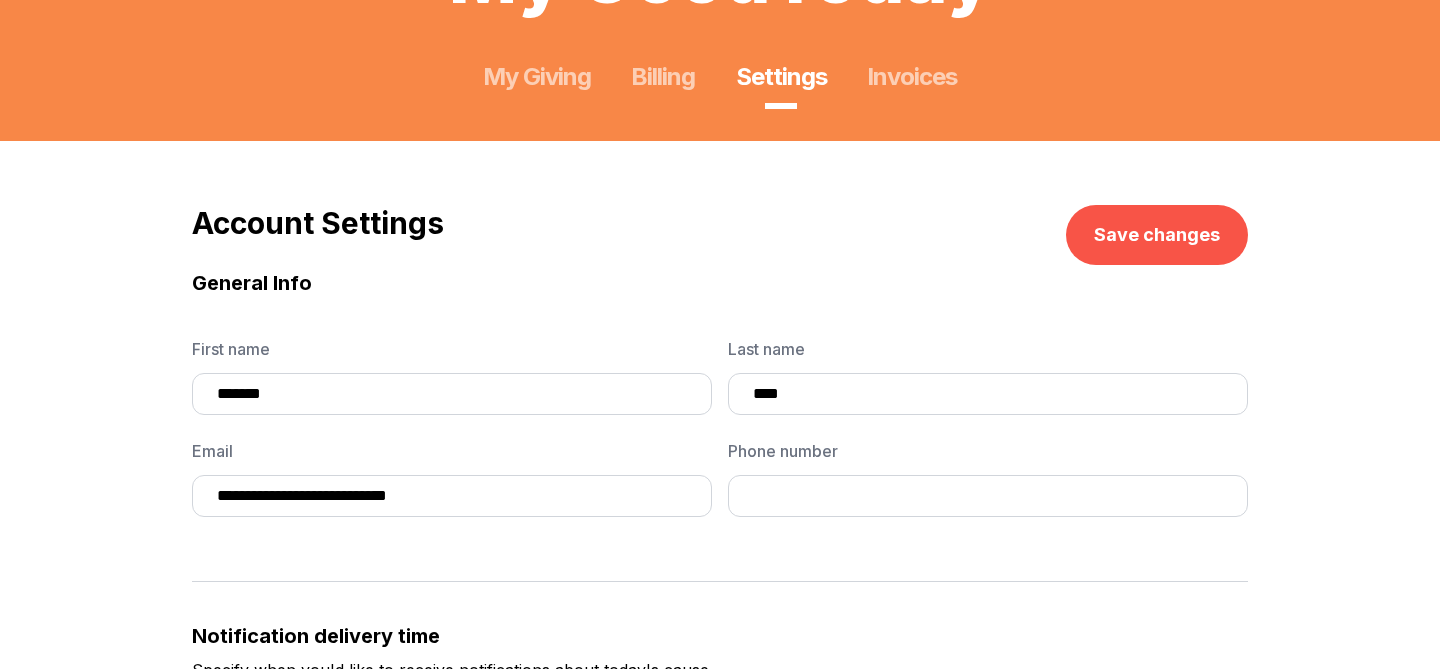 scroll, scrollTop: 736, scrollLeft: 0, axis: vertical 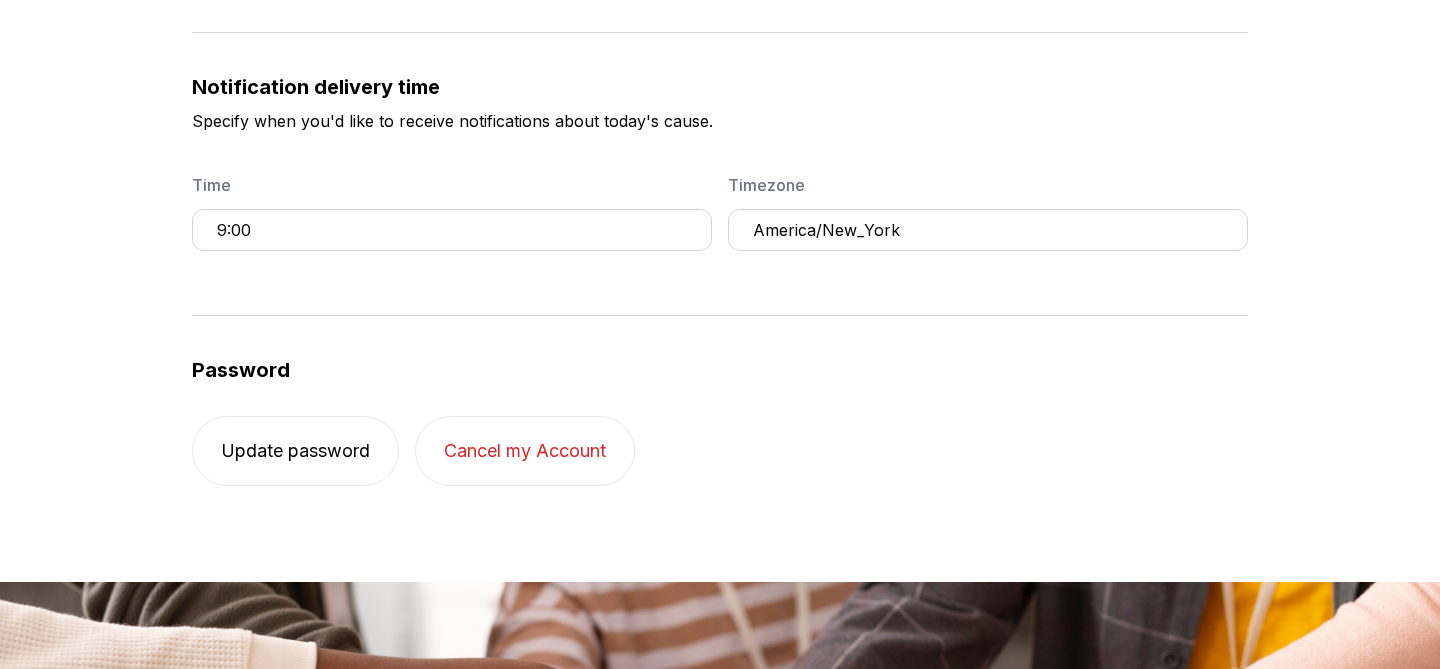 click on "Cancel my Account" at bounding box center (525, 451) 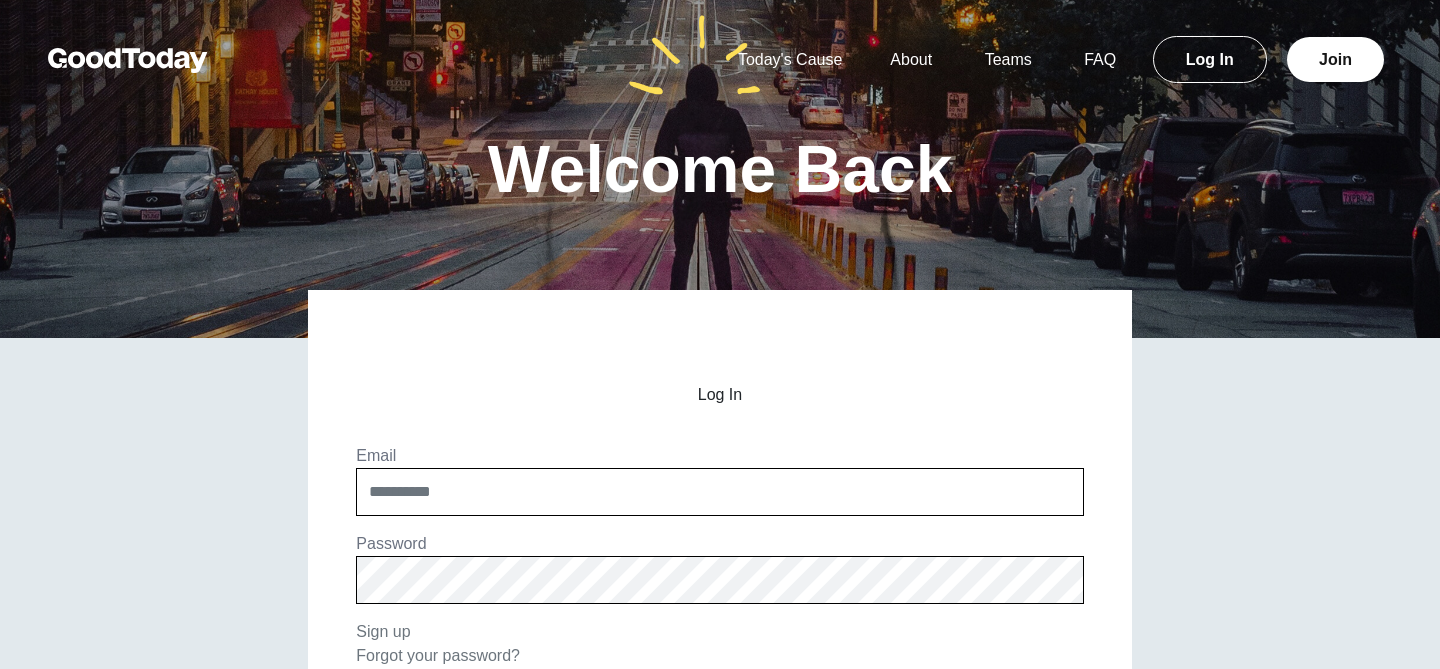 scroll, scrollTop: 0, scrollLeft: 0, axis: both 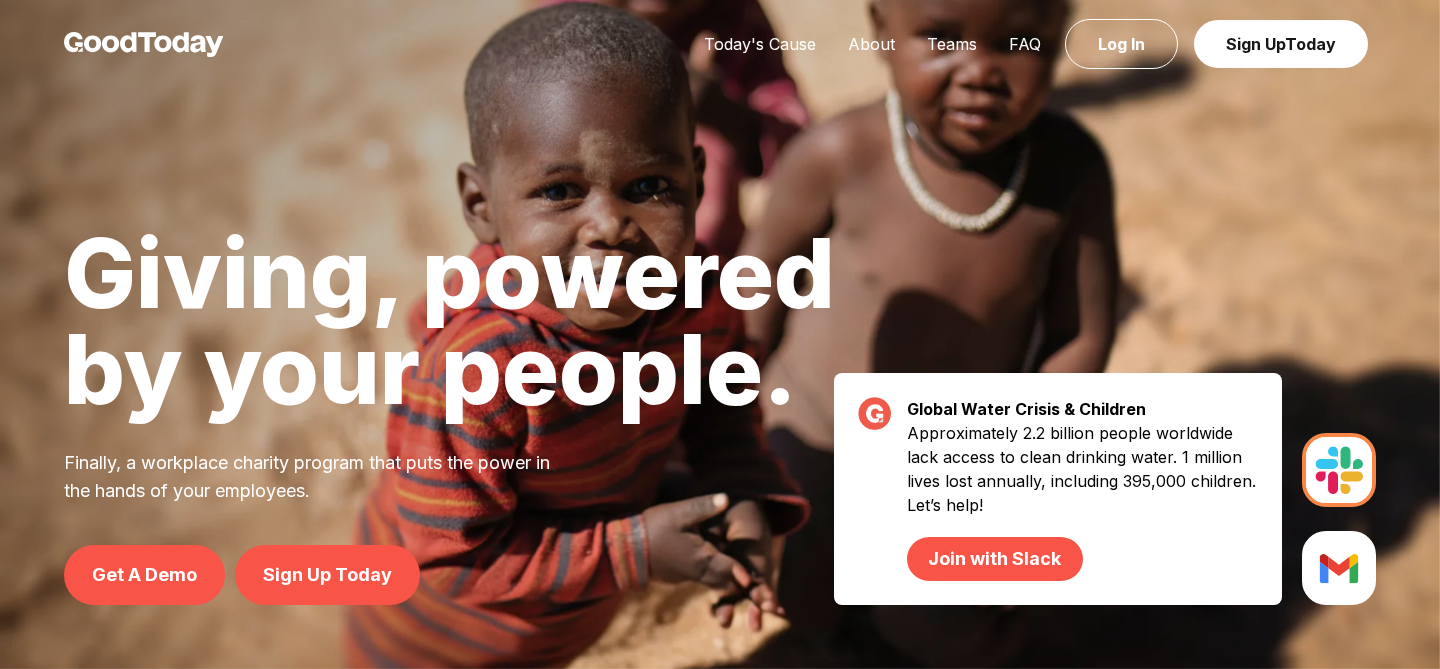 click on "Today's Cause About Teams FAQ Log In Sign Up  Today" at bounding box center [720, 44] 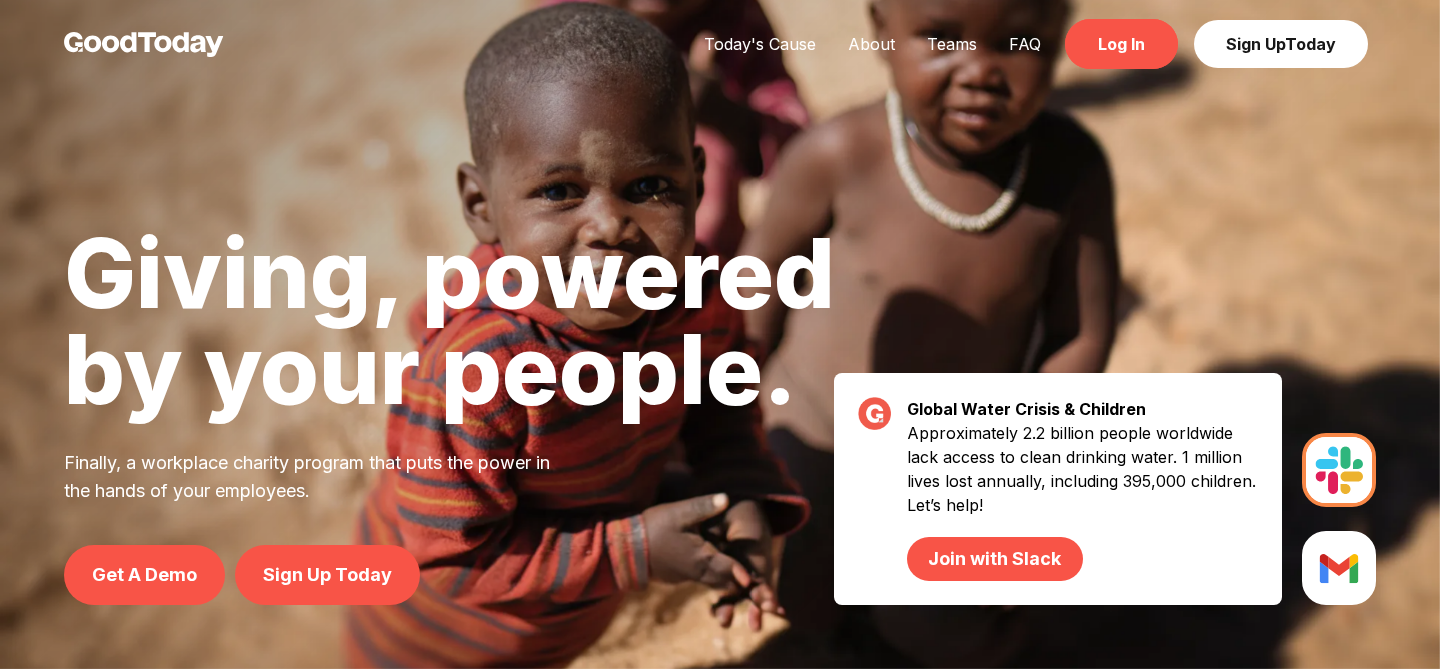 click on "Log In" at bounding box center [1121, 44] 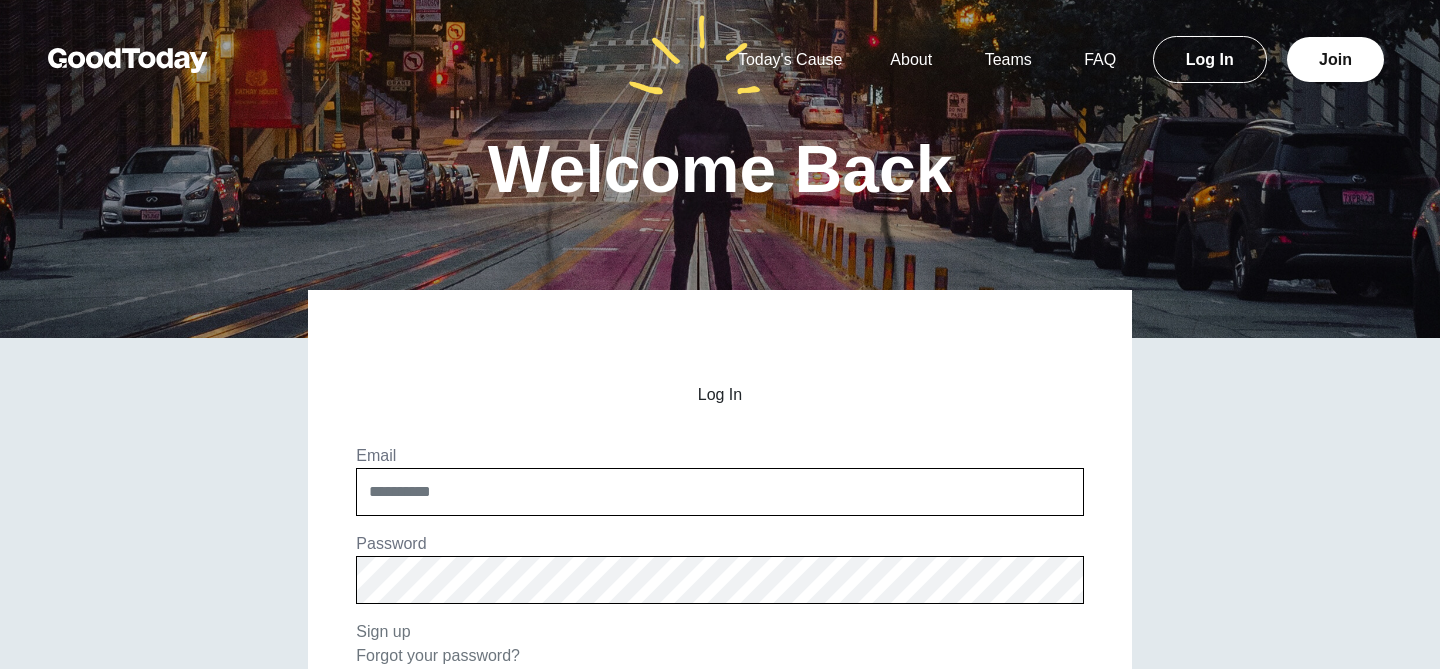 scroll, scrollTop: 169, scrollLeft: 0, axis: vertical 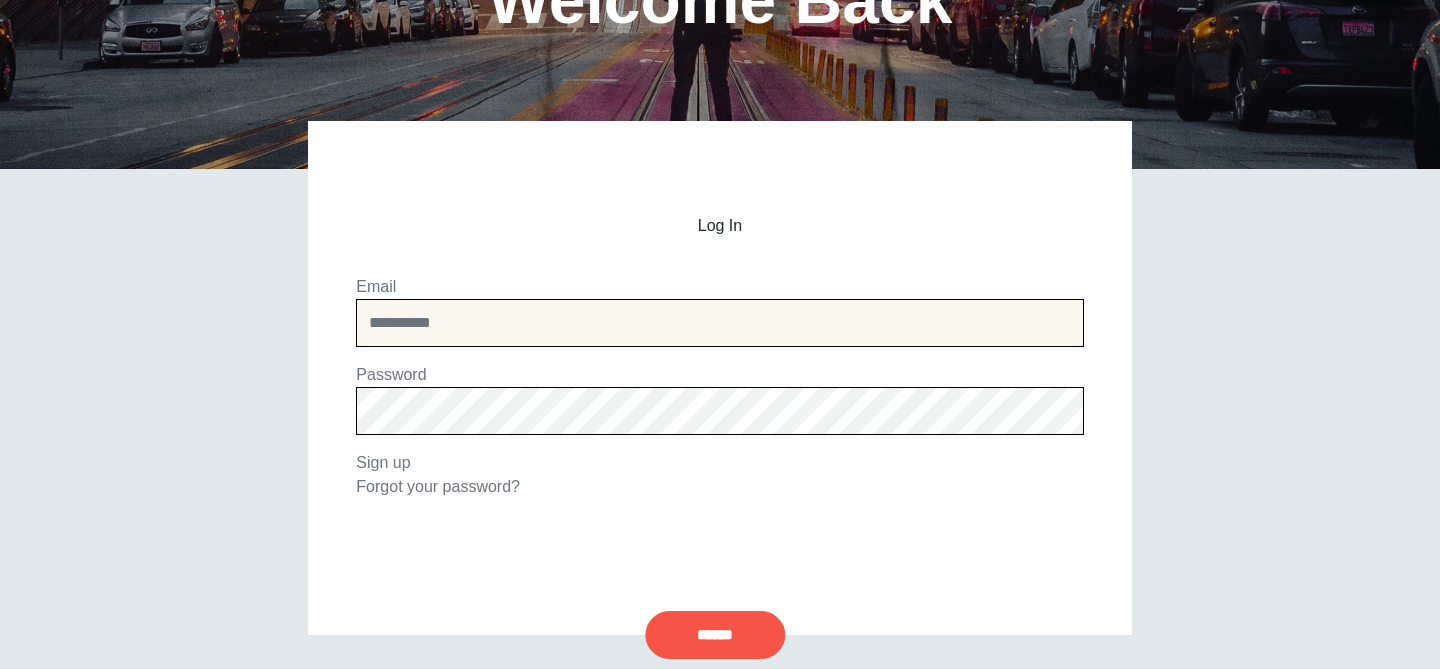 click at bounding box center (719, 323) 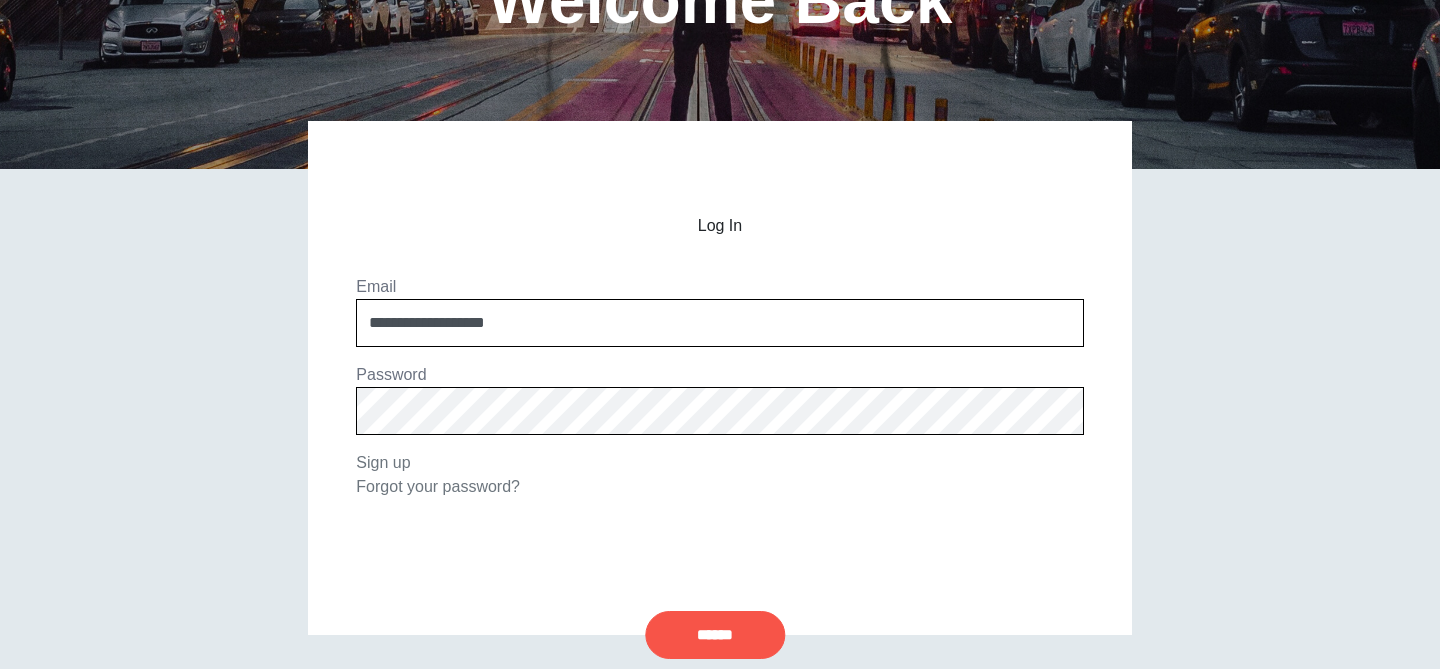 click on "**********" at bounding box center (719, 363) 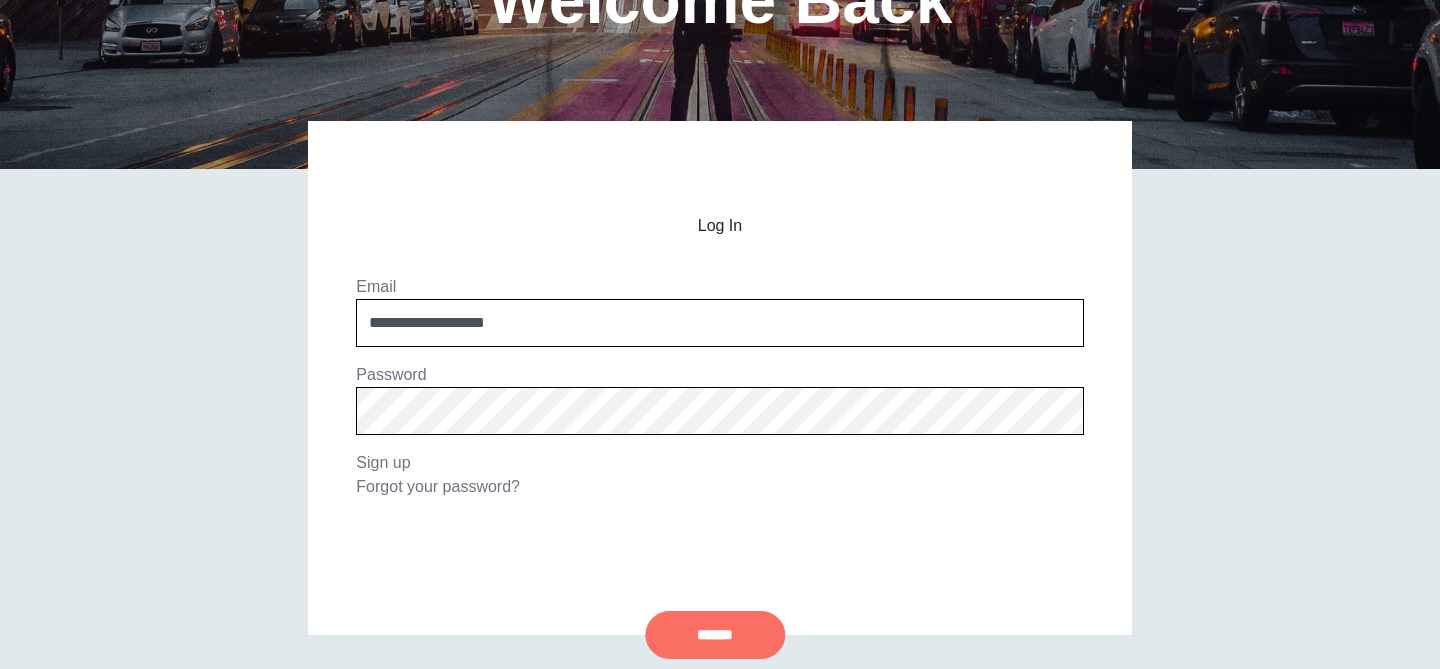 click on "******" at bounding box center (715, 635) 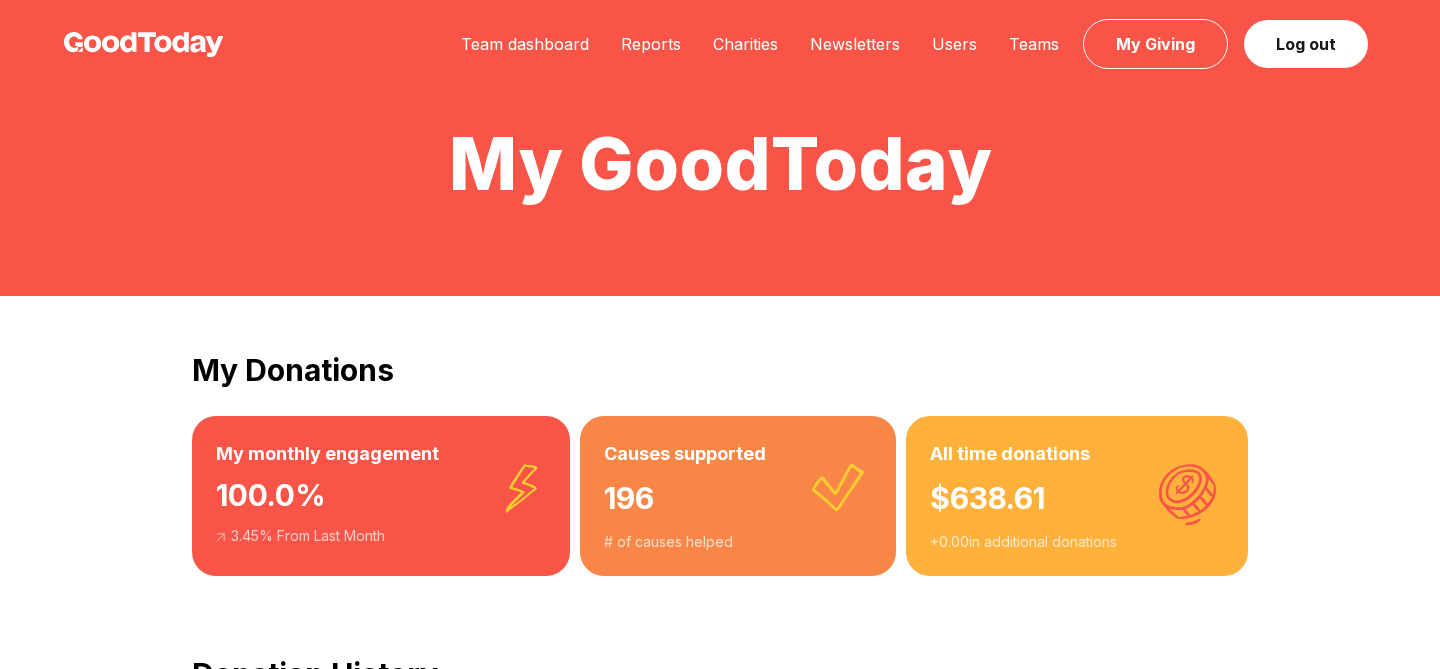 scroll, scrollTop: 0, scrollLeft: 0, axis: both 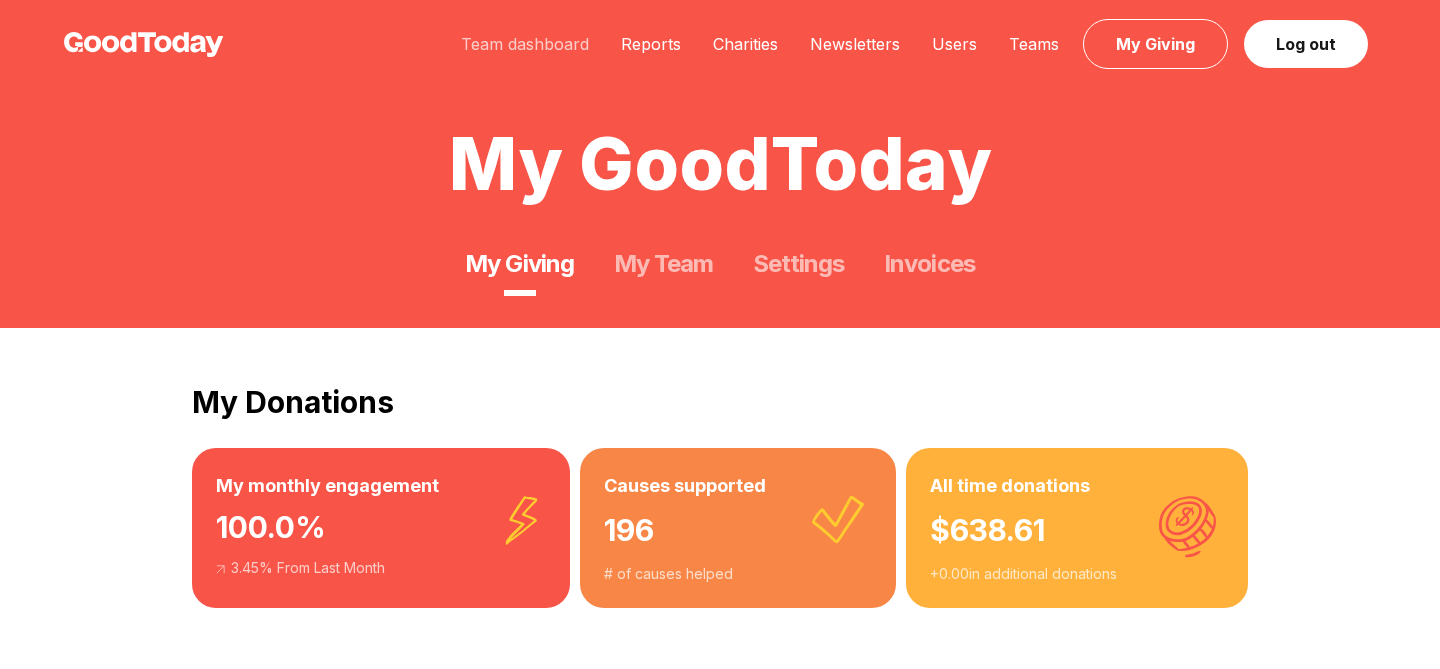 click on "Team dashboard" at bounding box center (525, 44) 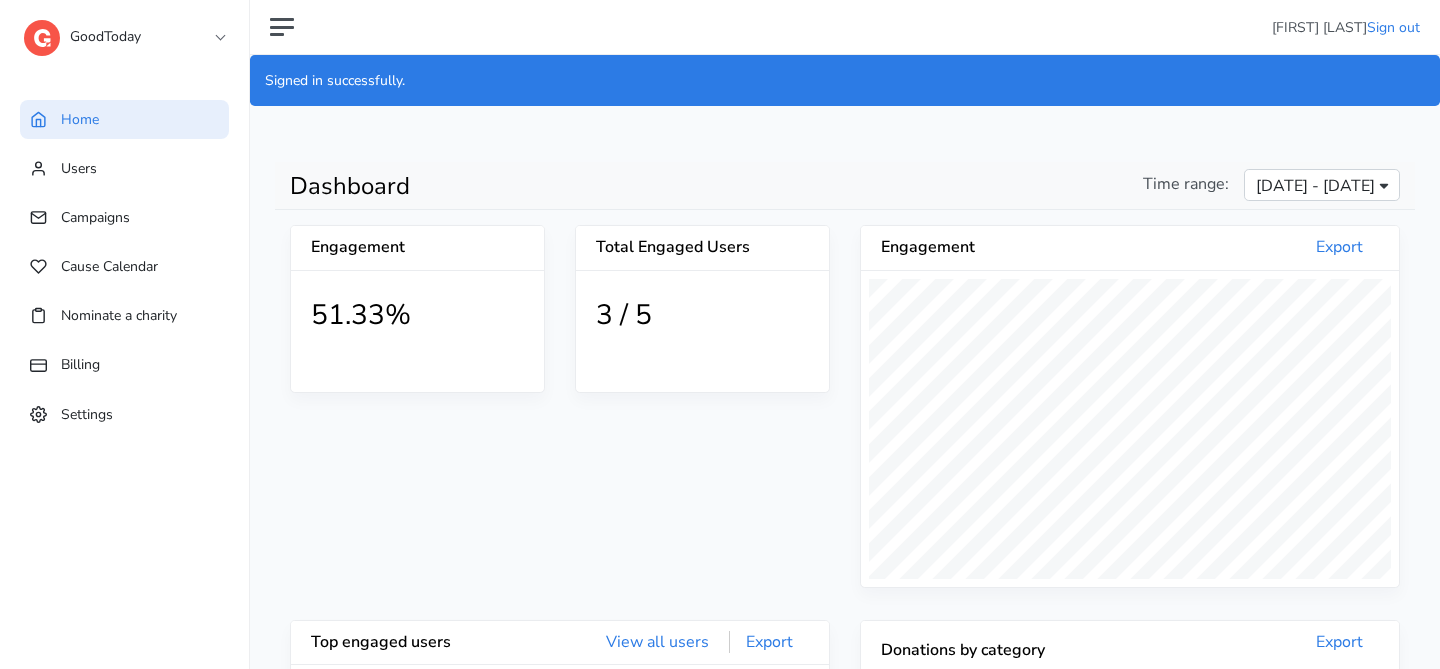 scroll, scrollTop: 0, scrollLeft: 0, axis: both 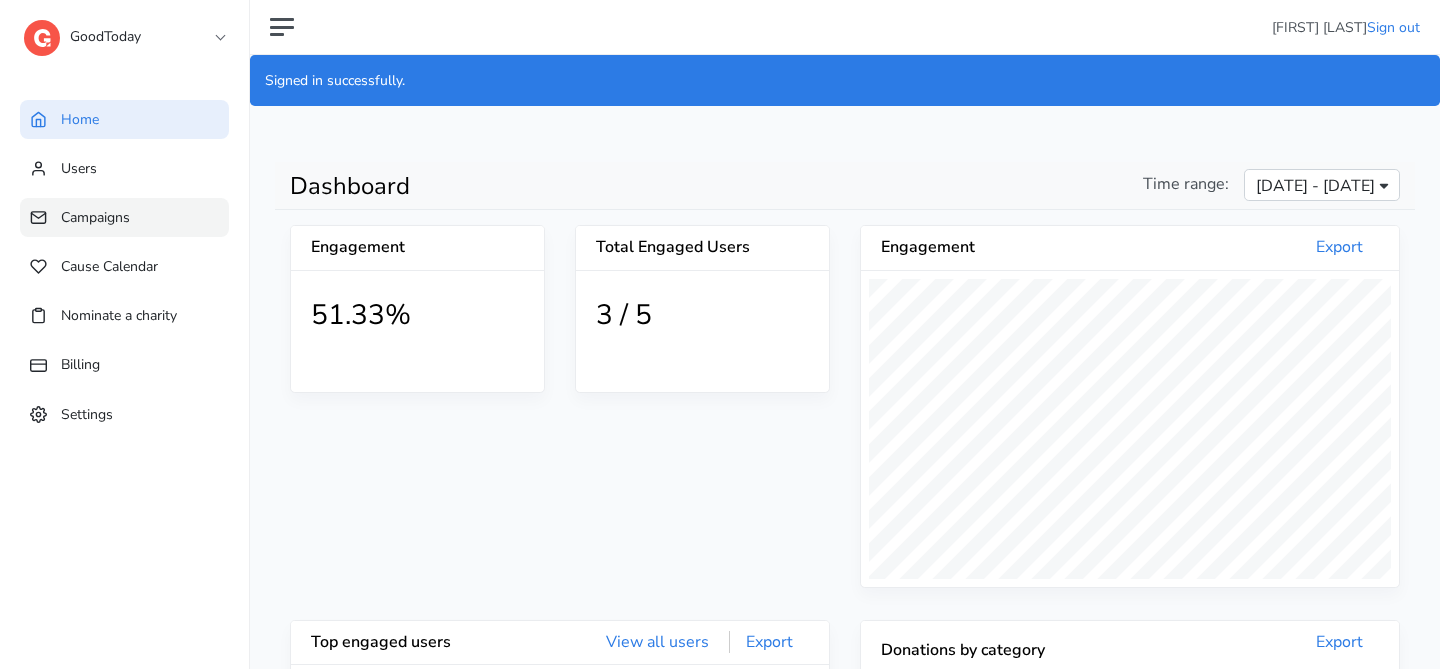 click on "Campaigns" at bounding box center (95, 217) 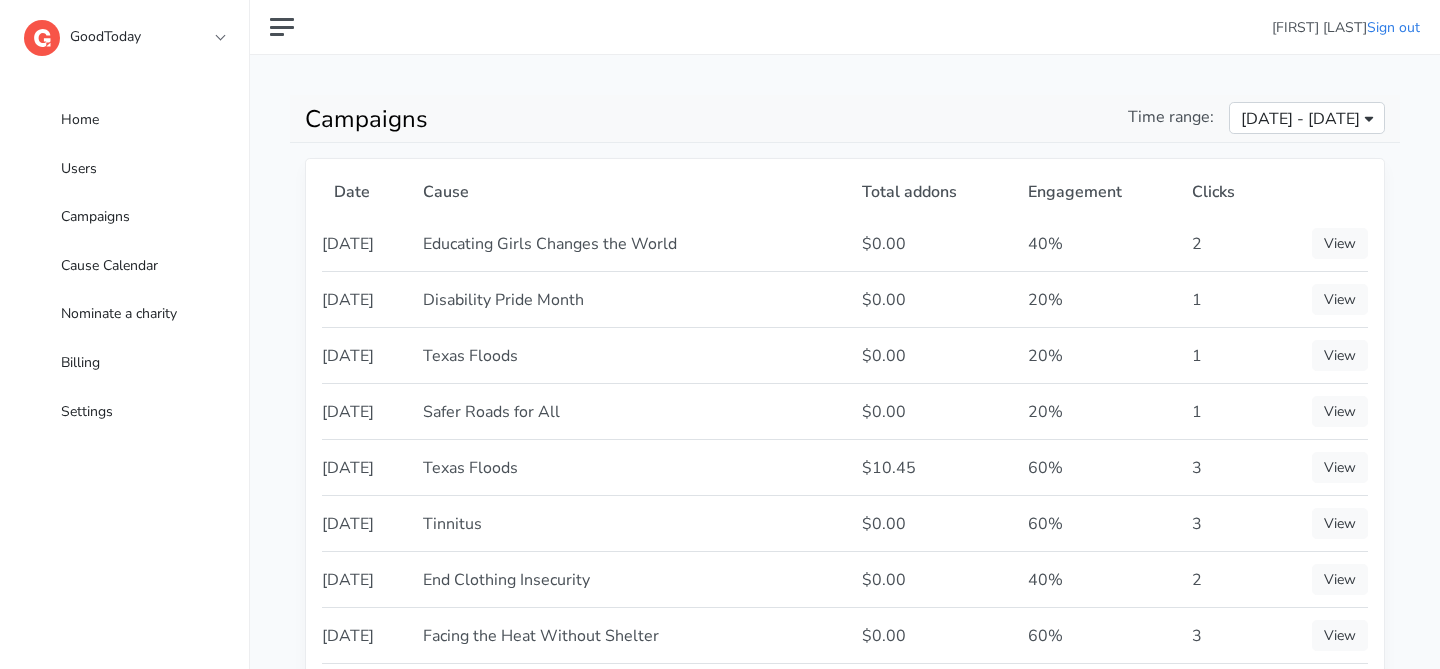 scroll, scrollTop: 0, scrollLeft: 0, axis: both 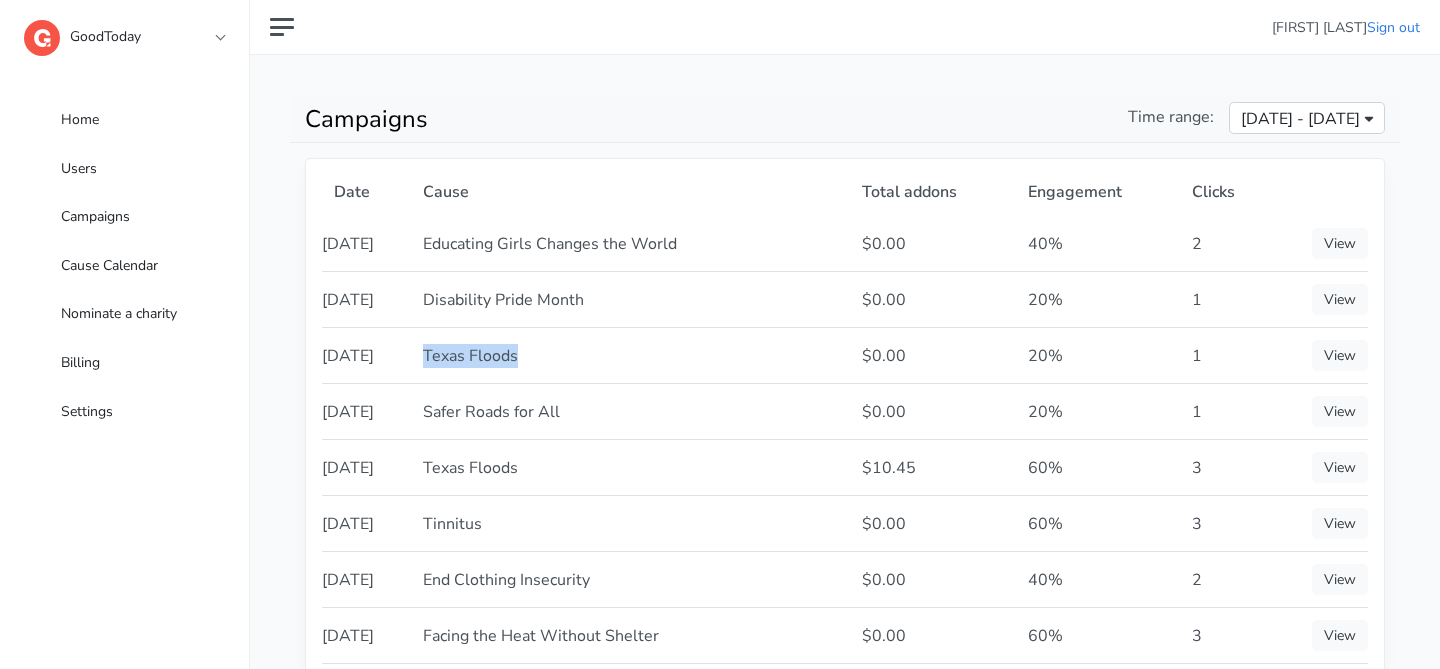 drag, startPoint x: 572, startPoint y: 357, endPoint x: 464, endPoint y: 357, distance: 108 